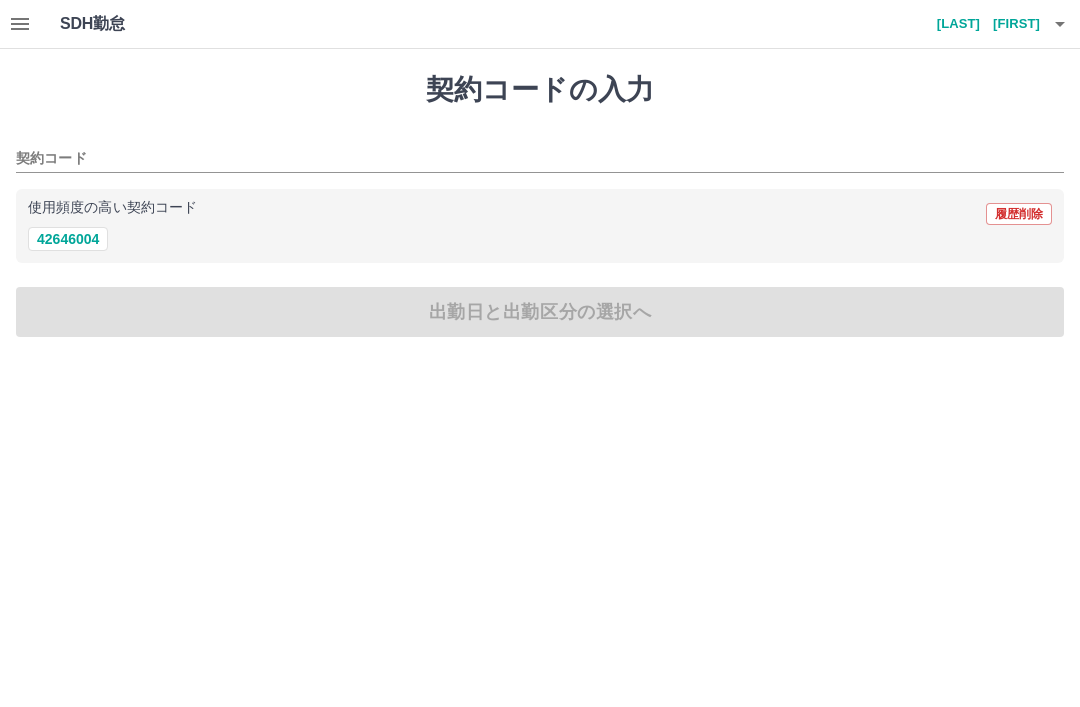 scroll, scrollTop: 0, scrollLeft: 0, axis: both 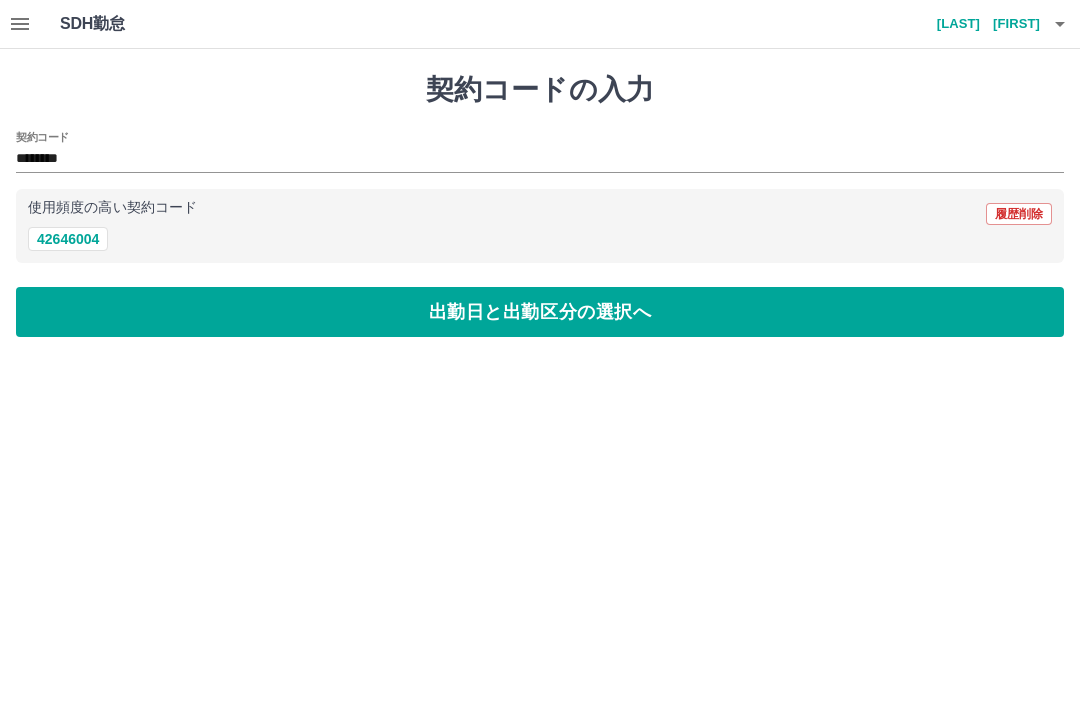 click on "出勤日と出勤区分の選択へ" at bounding box center [540, 312] 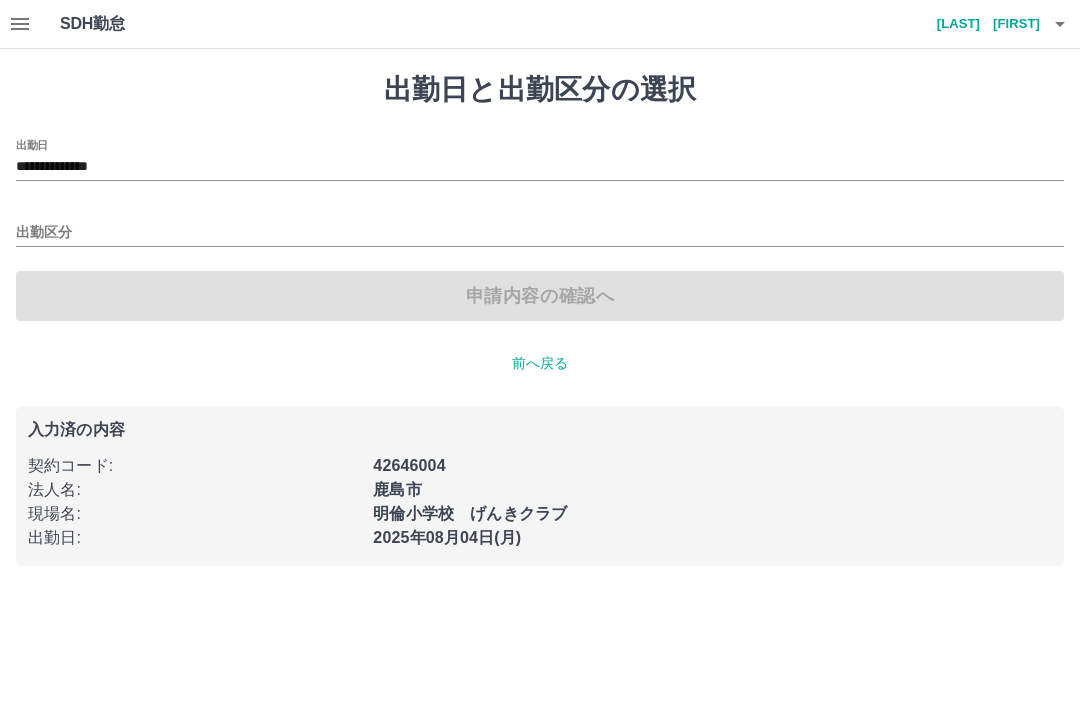 click 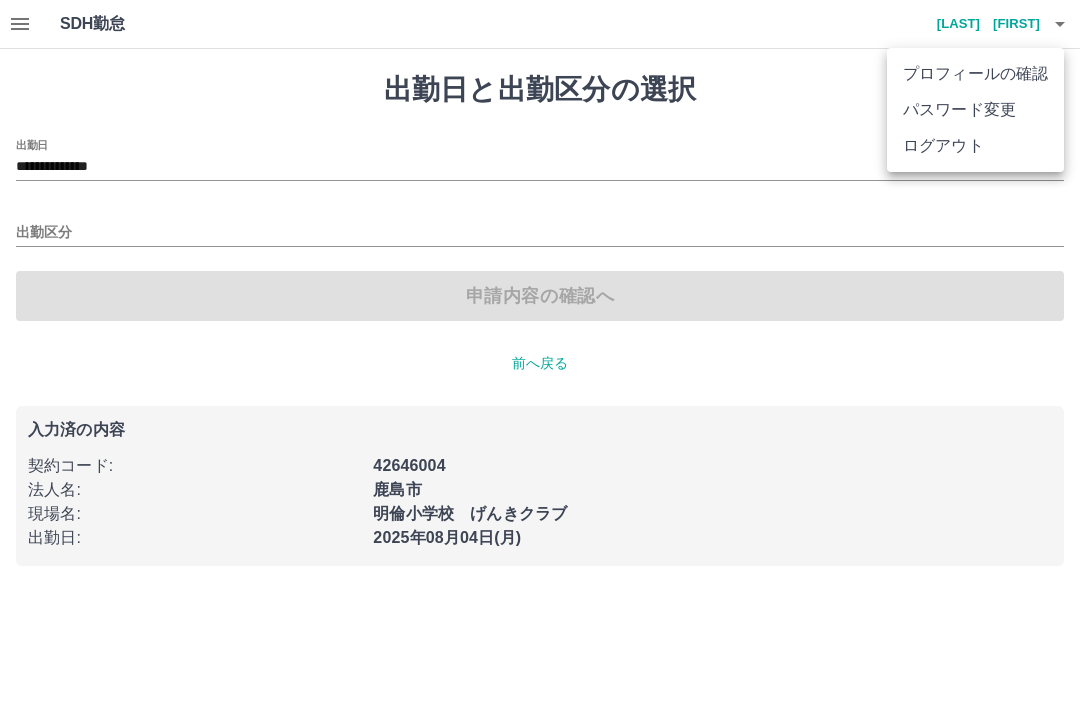 click on "ログアウト" at bounding box center [975, 146] 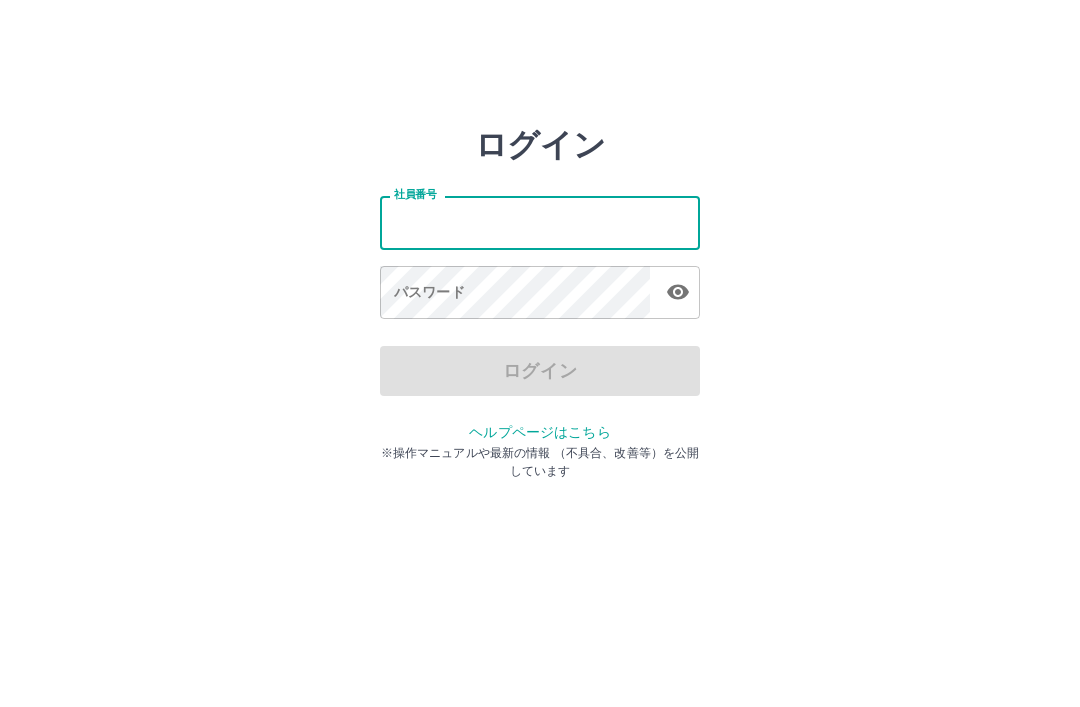 scroll, scrollTop: 0, scrollLeft: 0, axis: both 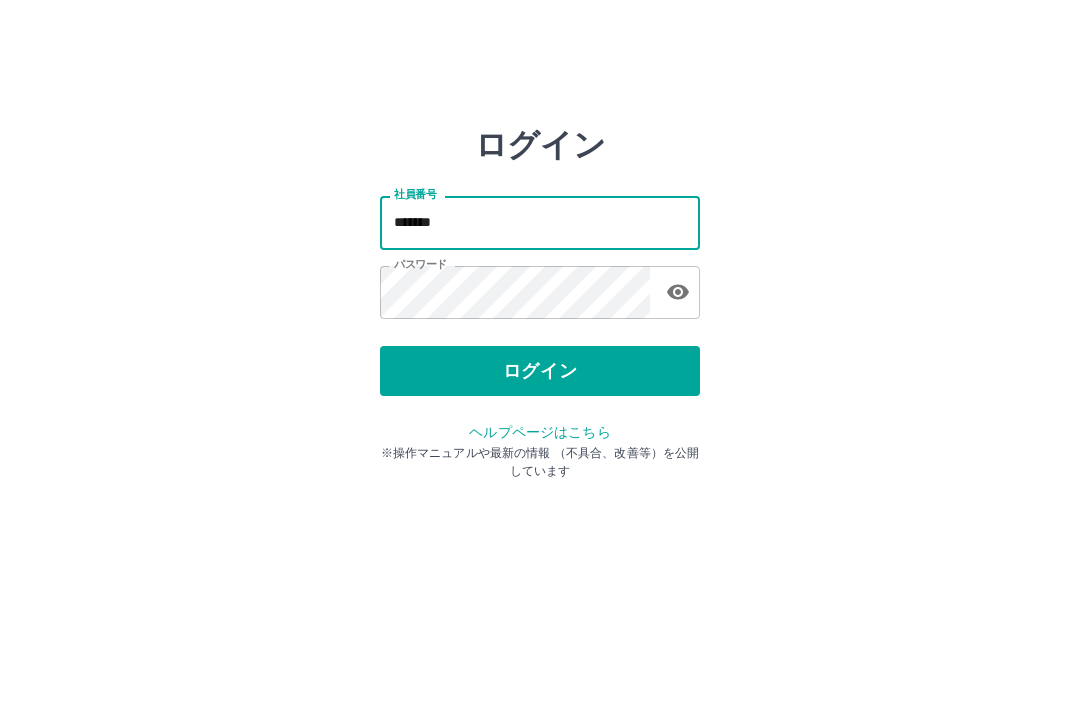 click on "*******" at bounding box center [540, 222] 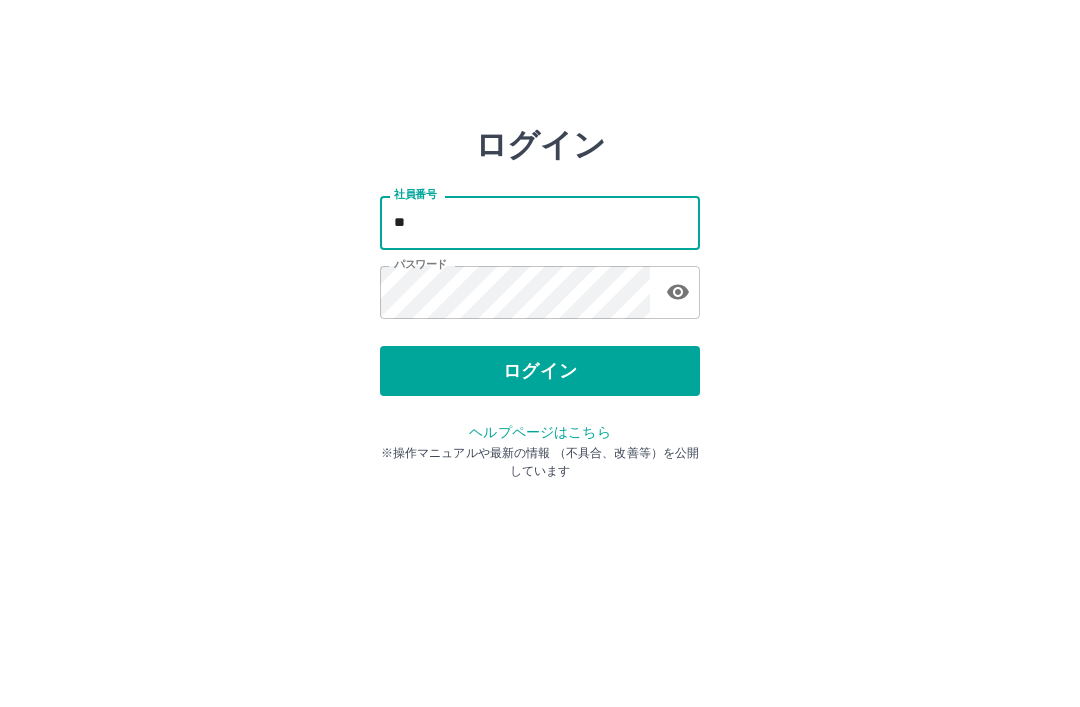 type on "*" 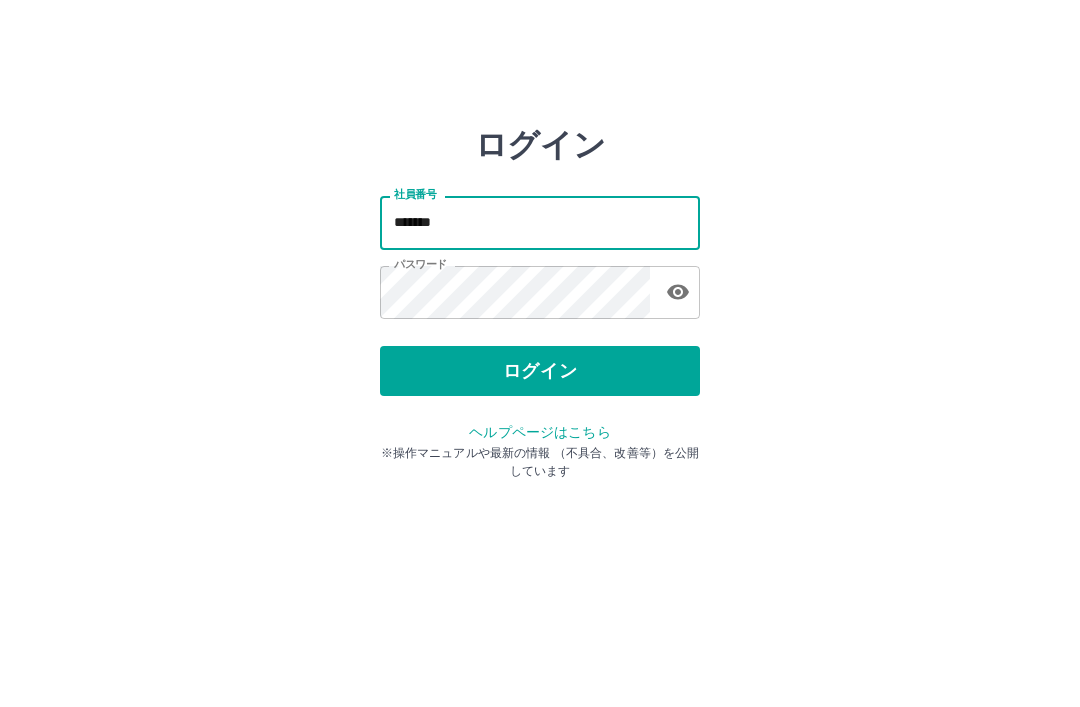 type on "*******" 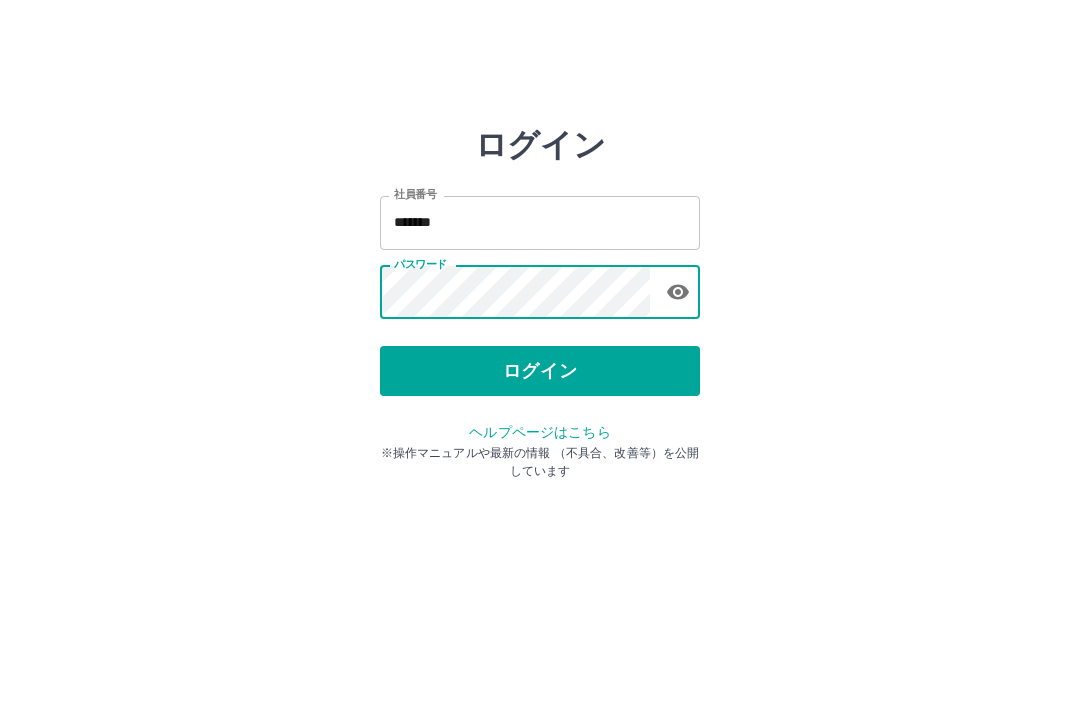 click on "ログイン" at bounding box center [540, 371] 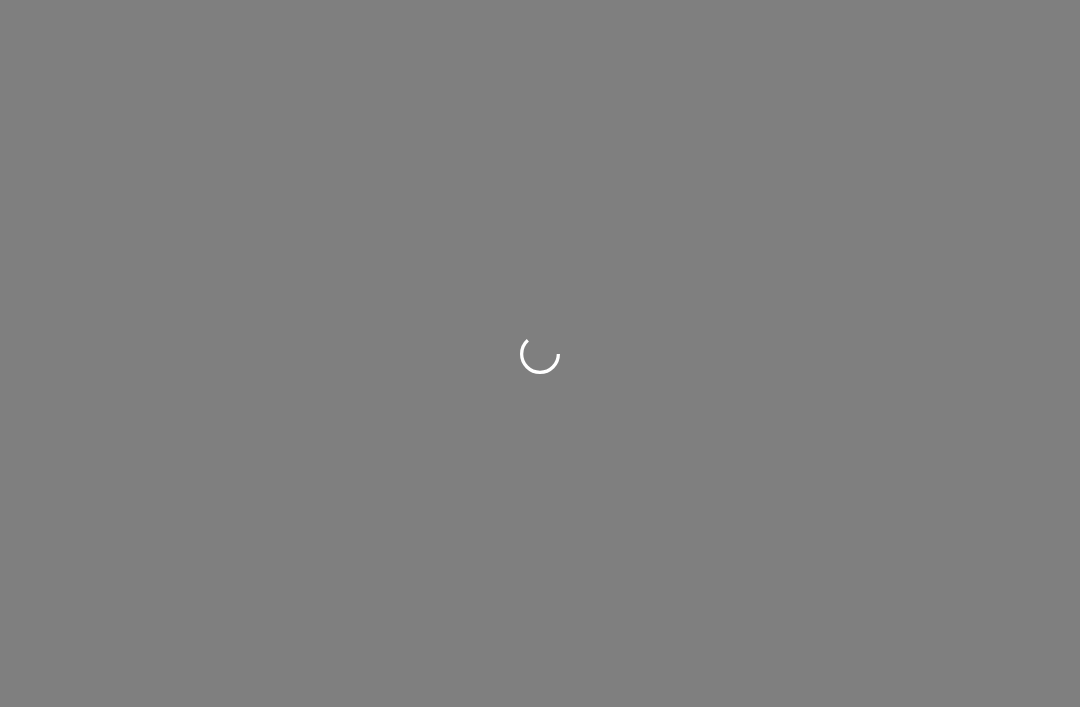 scroll, scrollTop: 0, scrollLeft: 0, axis: both 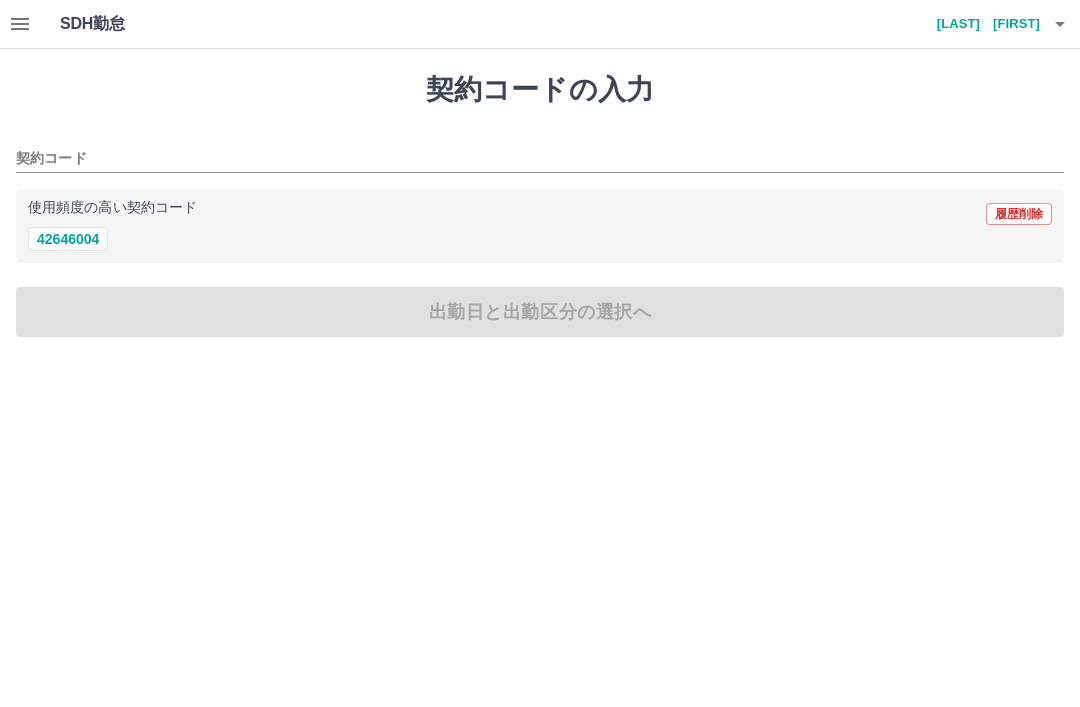 click on "42646004" at bounding box center [68, 239] 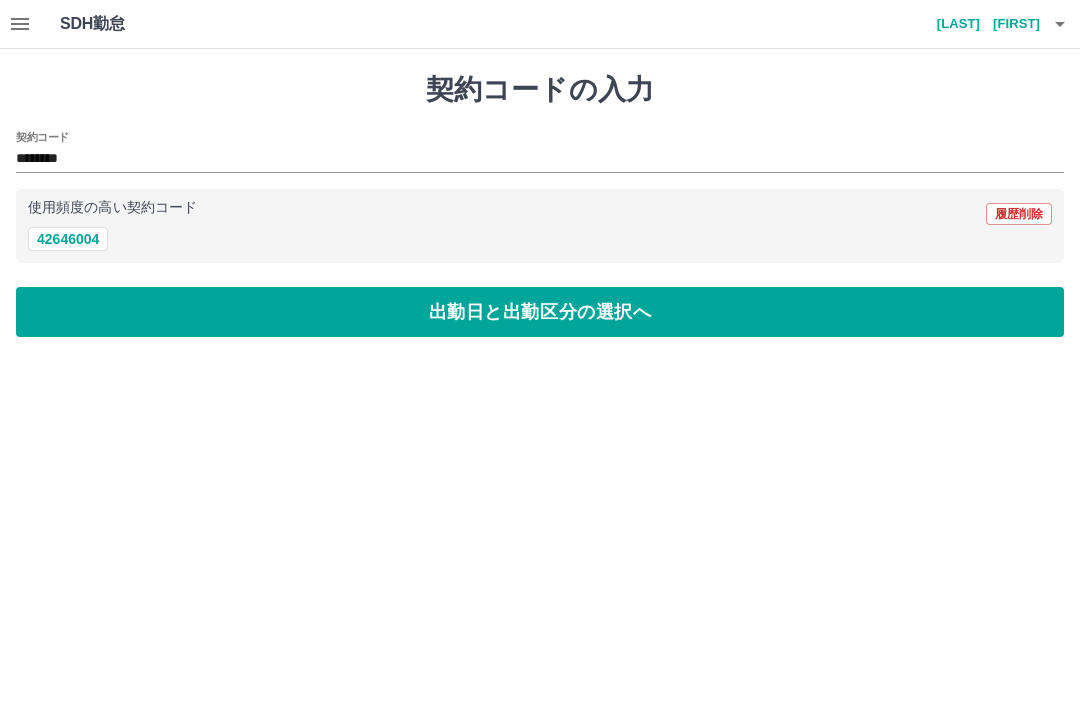 click on "出勤日と出勤区分の選択へ" at bounding box center (540, 312) 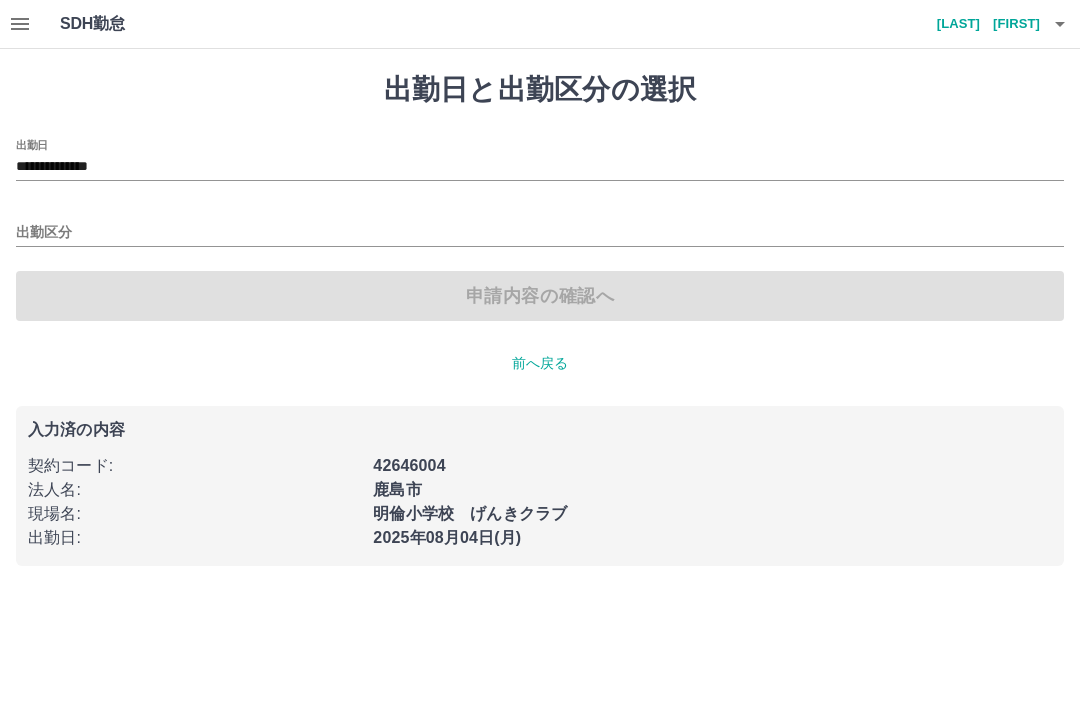 click on "出勤区分" at bounding box center (540, 233) 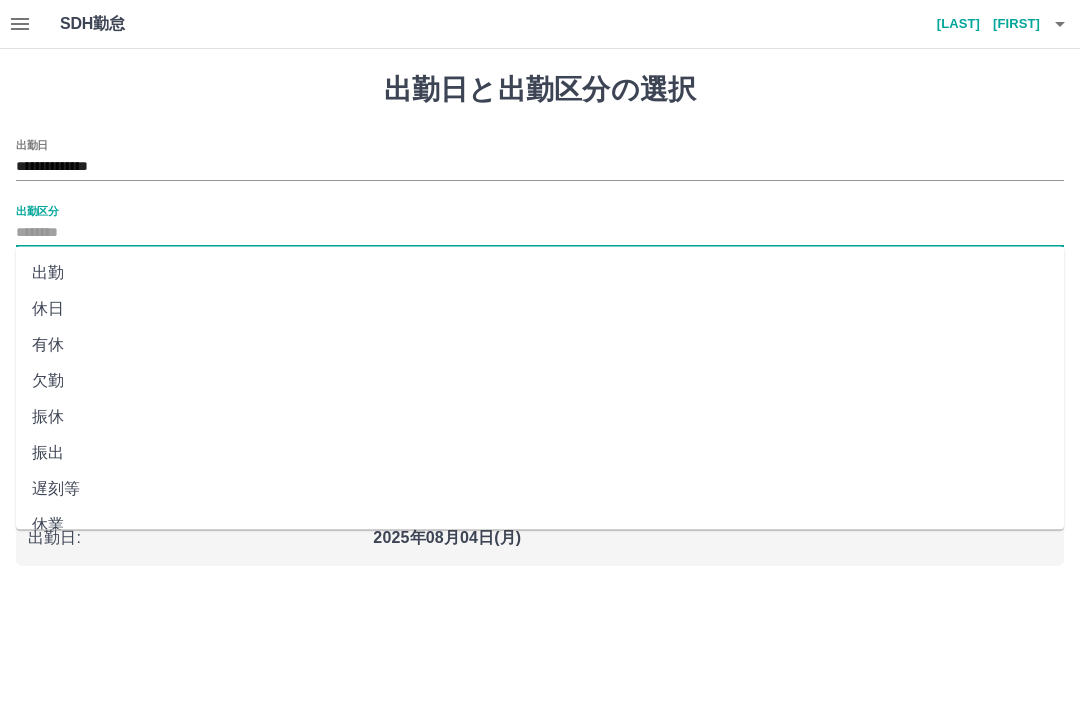 click on "出勤" at bounding box center (540, 273) 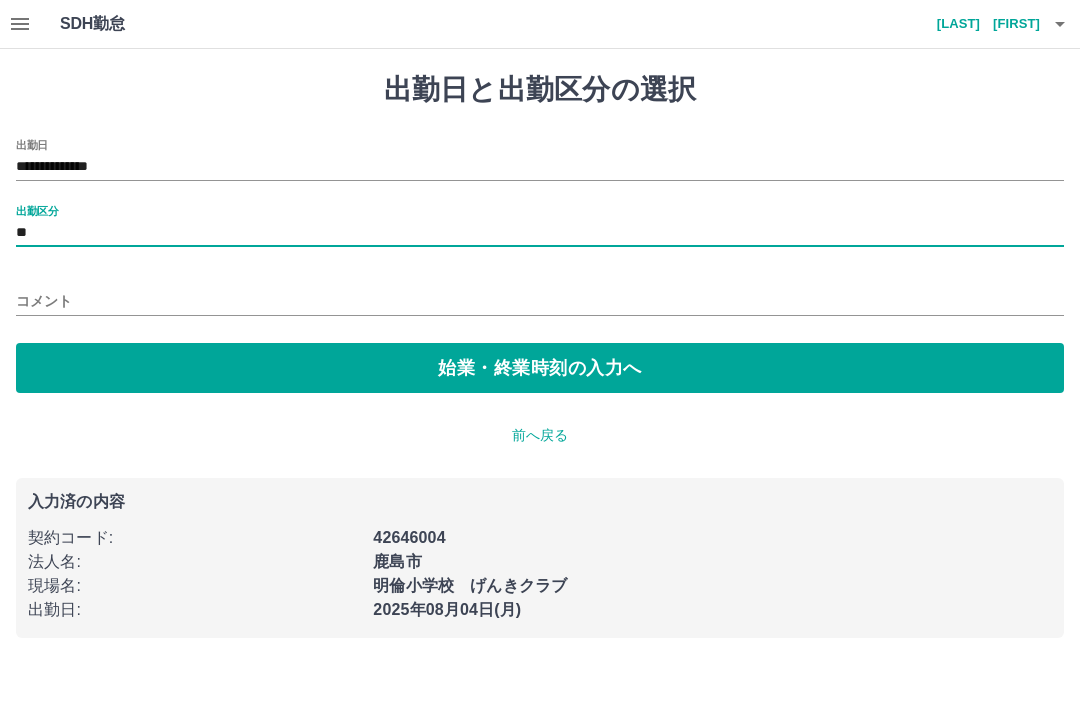 click on "コメント" at bounding box center [540, 301] 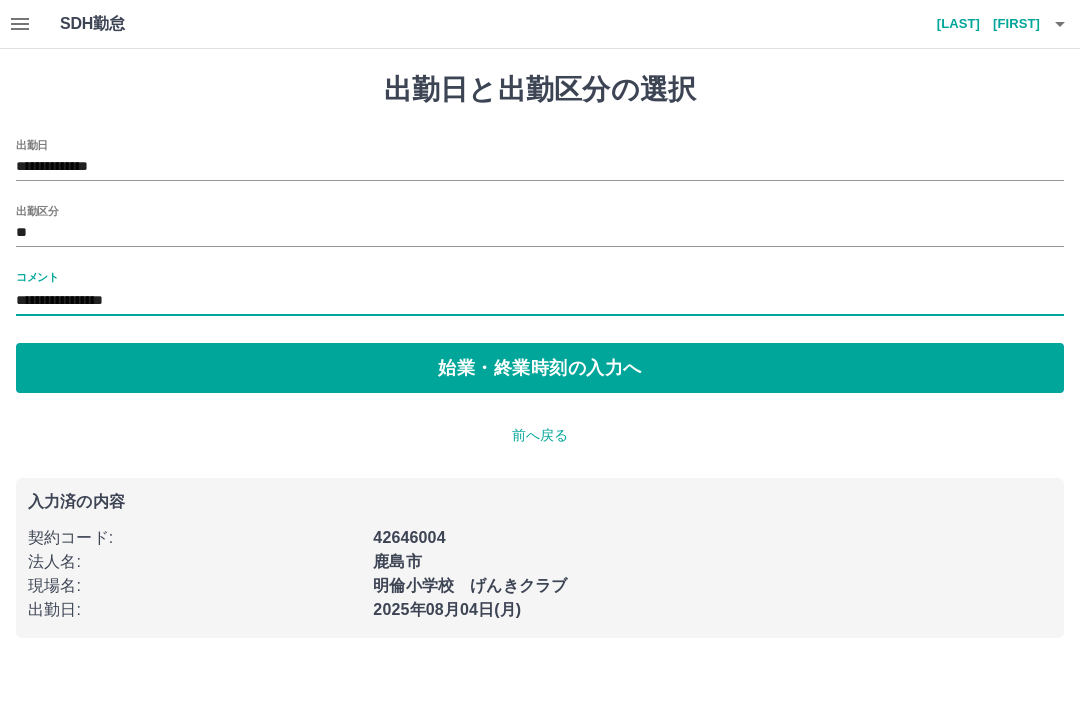 type on "**********" 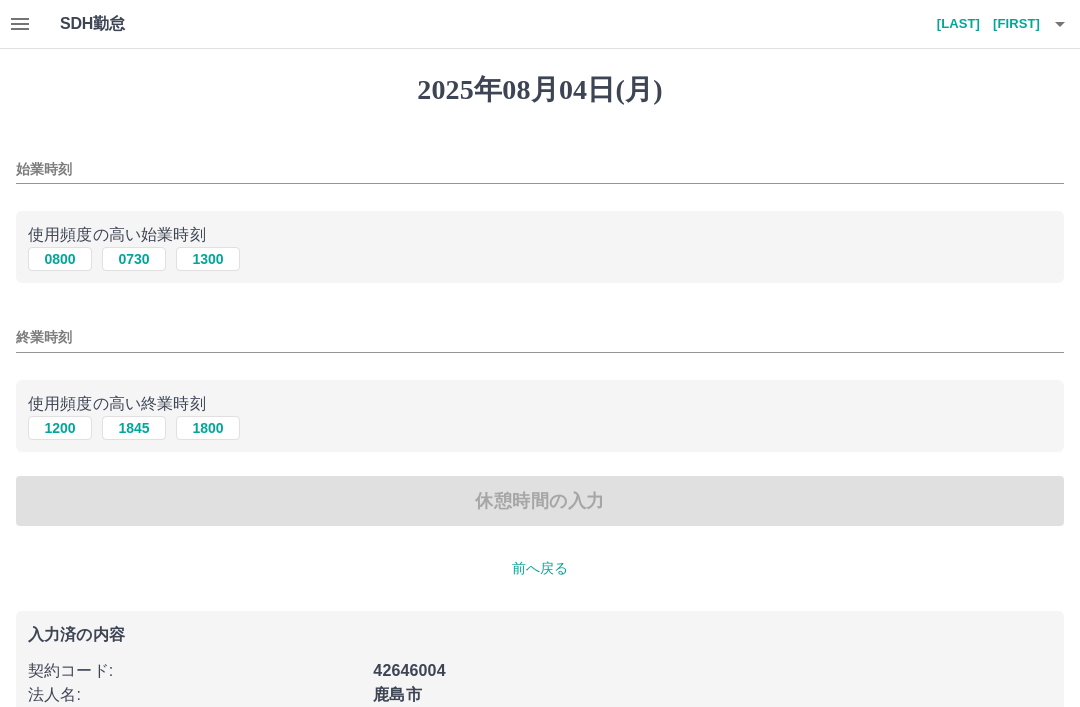 click on "始業時刻" at bounding box center [540, 169] 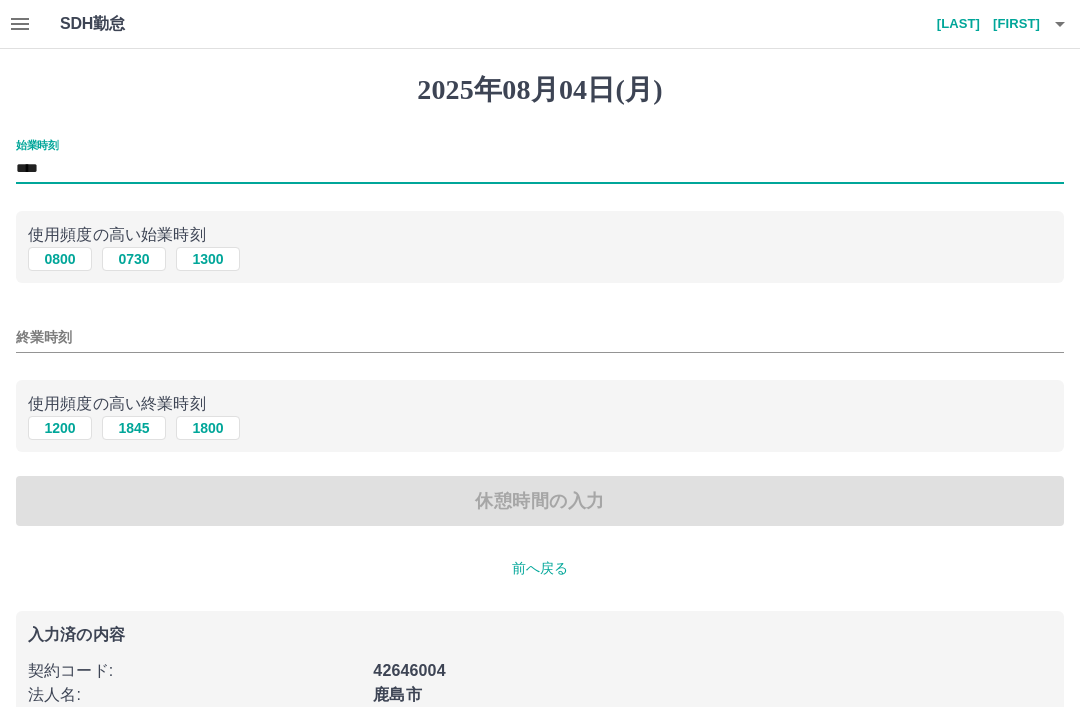 type on "****" 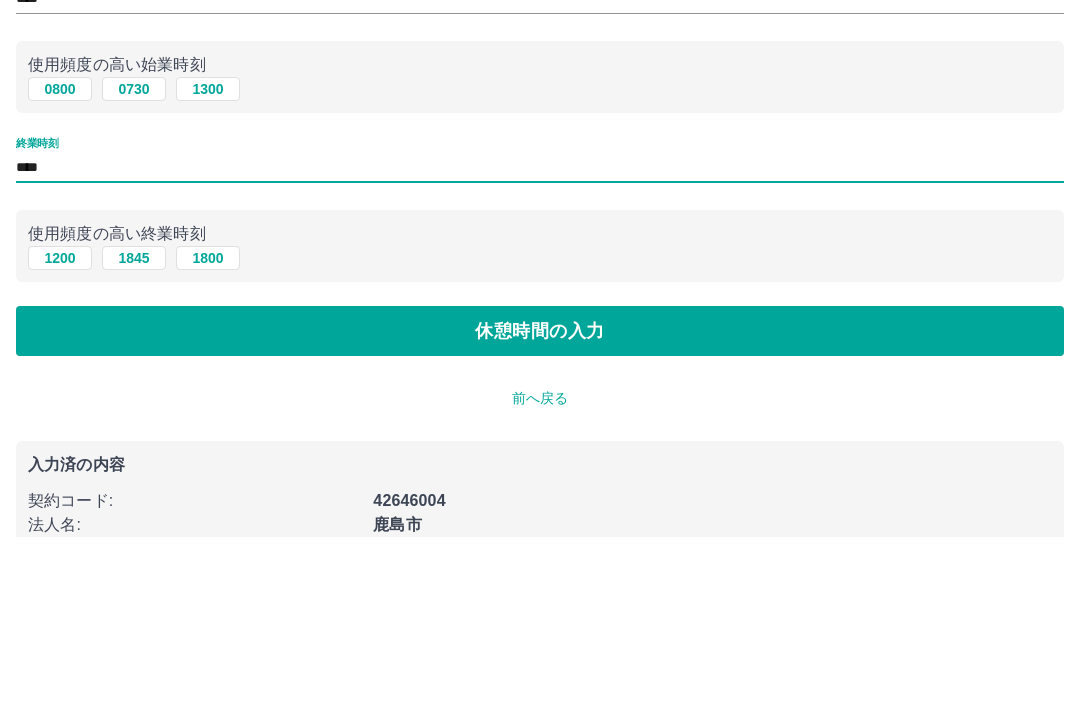 scroll, scrollTop: 138, scrollLeft: 0, axis: vertical 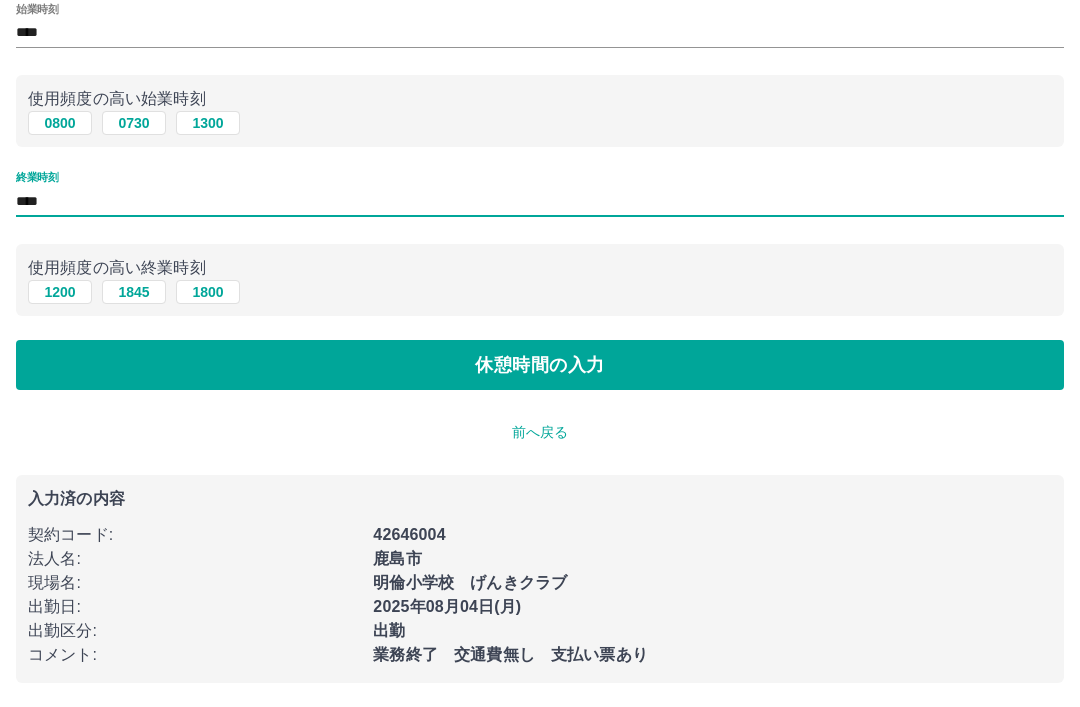 type on "****" 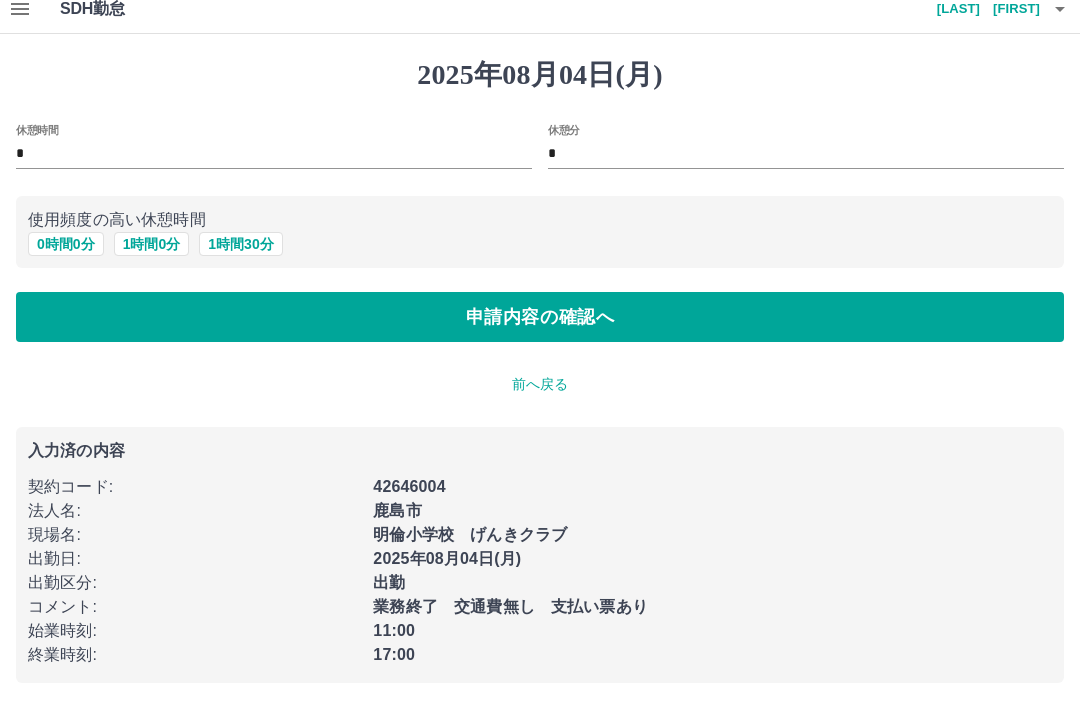 scroll, scrollTop: 0, scrollLeft: 0, axis: both 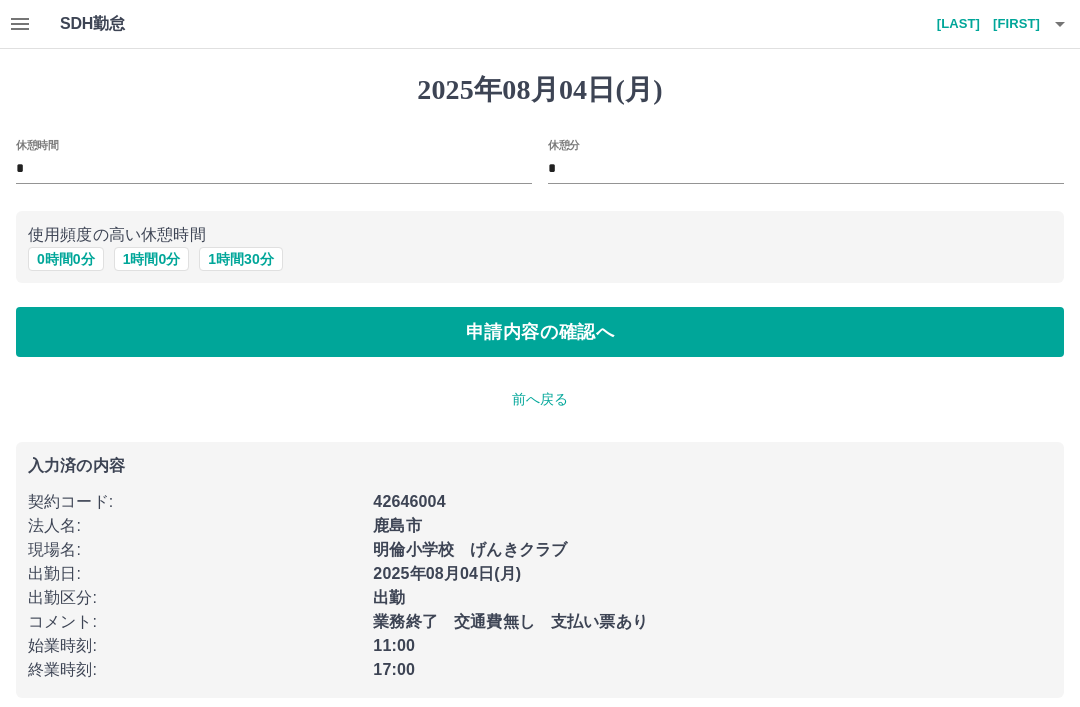 click on "2025年08月04日(月) 休憩時間 * 休憩分 * 使用頻度の高い休憩時間 0 時間 0 分 1 時間 0 分 1 時間 30 分 申請内容の確認へ 前へ戻る 入力済の内容 契約コード : 42646004 法人名 : 鹿島市 現場名 : 明倫小学校　げんきクラブ 出勤日 : 2025年08月04日(月) 出勤区分 : 出勤 コメント : 業務終了　交通費無し　支払い票あり 始業時刻 : 11:00 終業時刻 : 17:00" at bounding box center [540, 385] 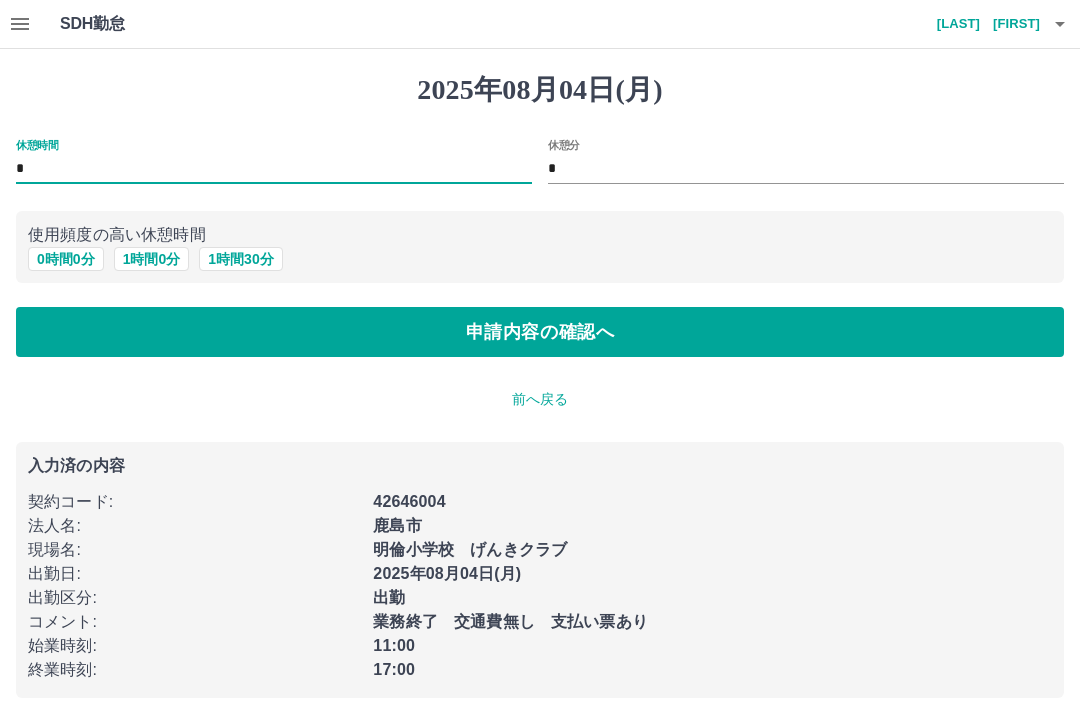 click on "*" at bounding box center (806, 169) 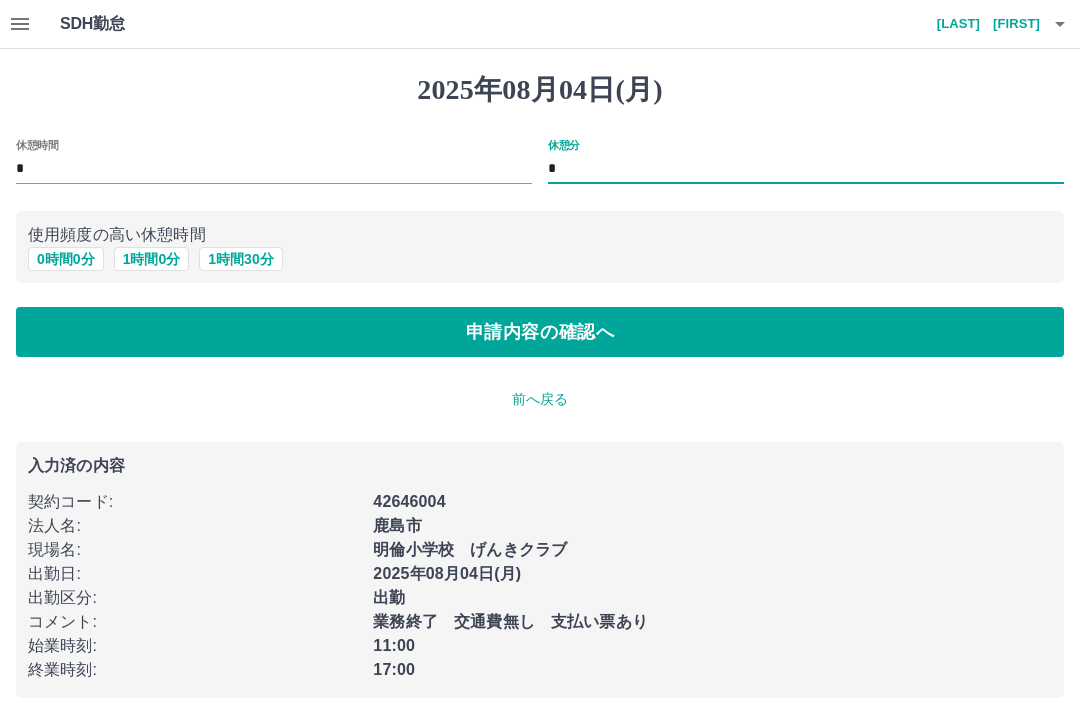 click on "0 時間 0 分" at bounding box center (66, 259) 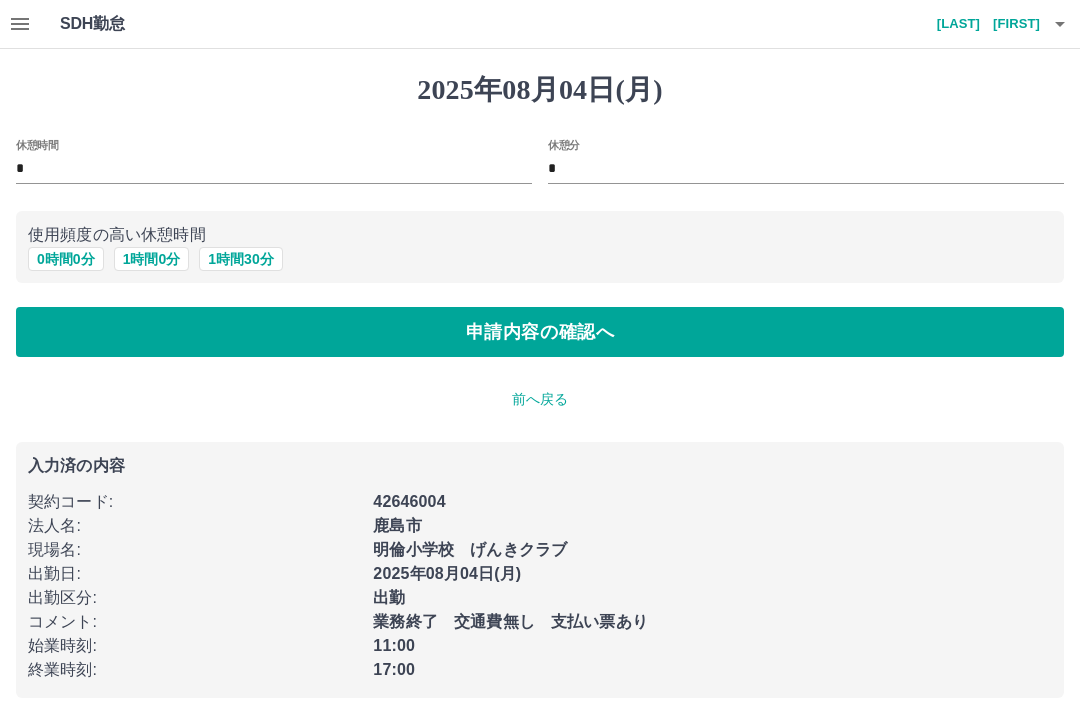 click on "申請内容の確認へ" at bounding box center [540, 332] 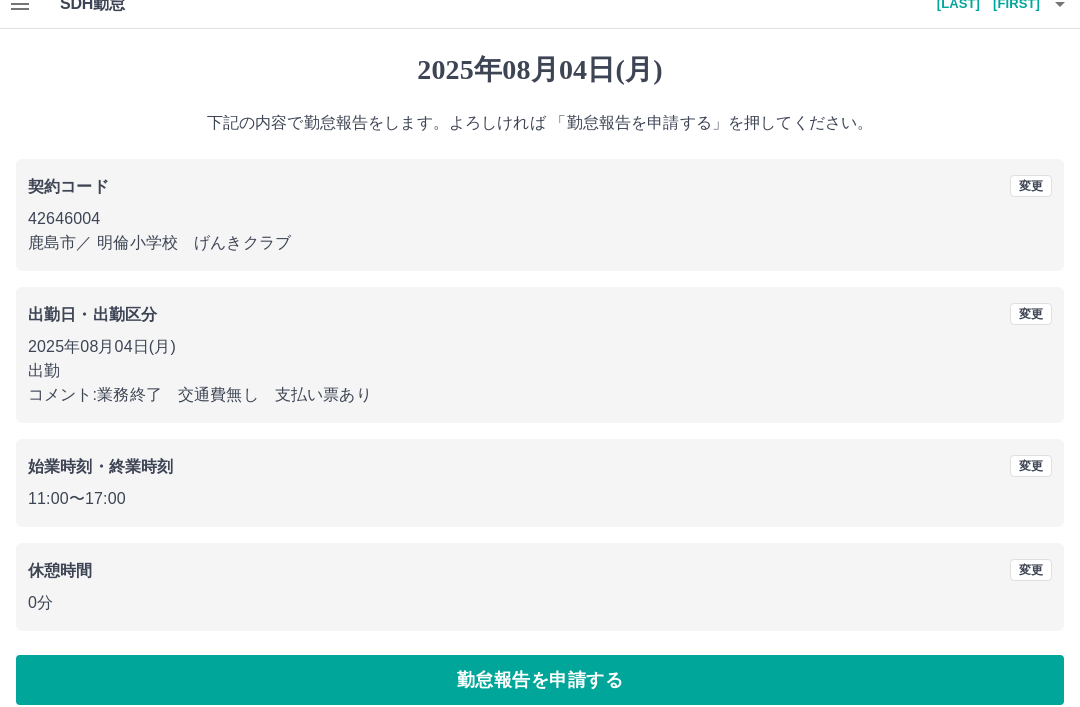 scroll, scrollTop: 41, scrollLeft: 0, axis: vertical 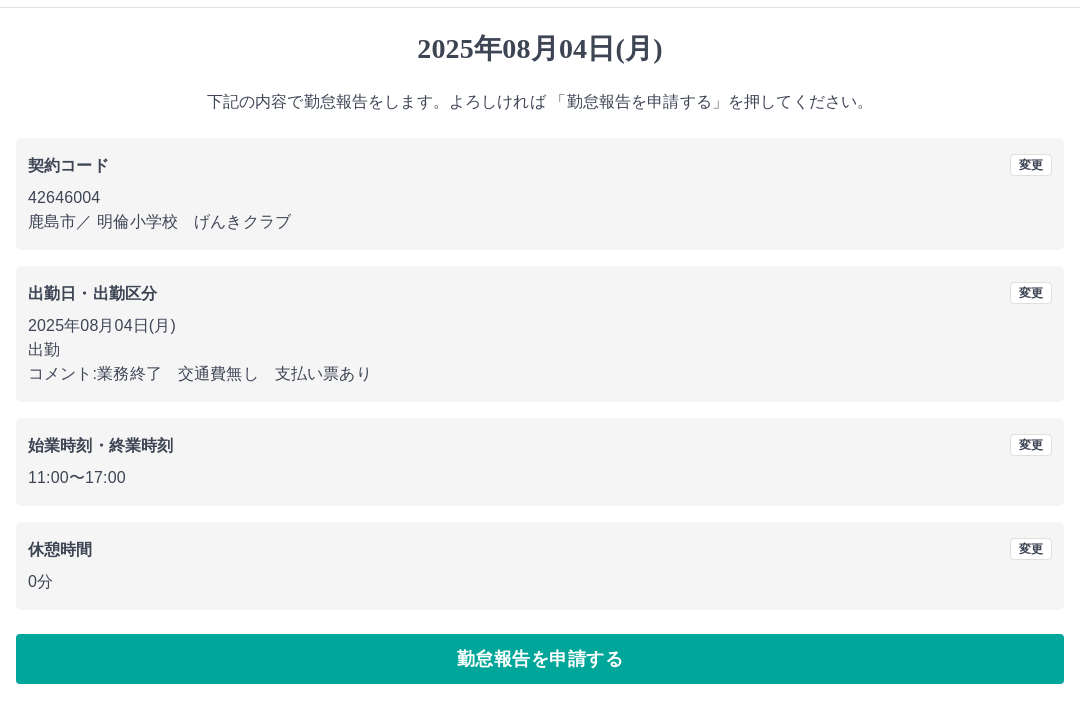 click on "勤怠報告を申請する" at bounding box center [540, 659] 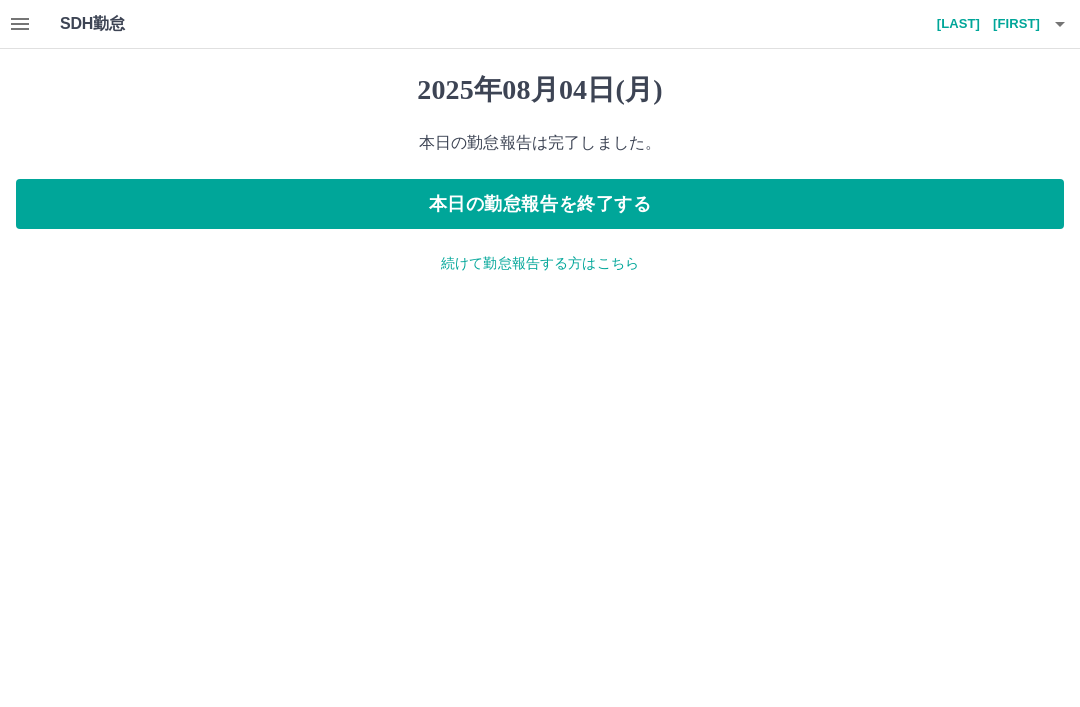 click on "本日の勤怠報告を終了する" at bounding box center [540, 204] 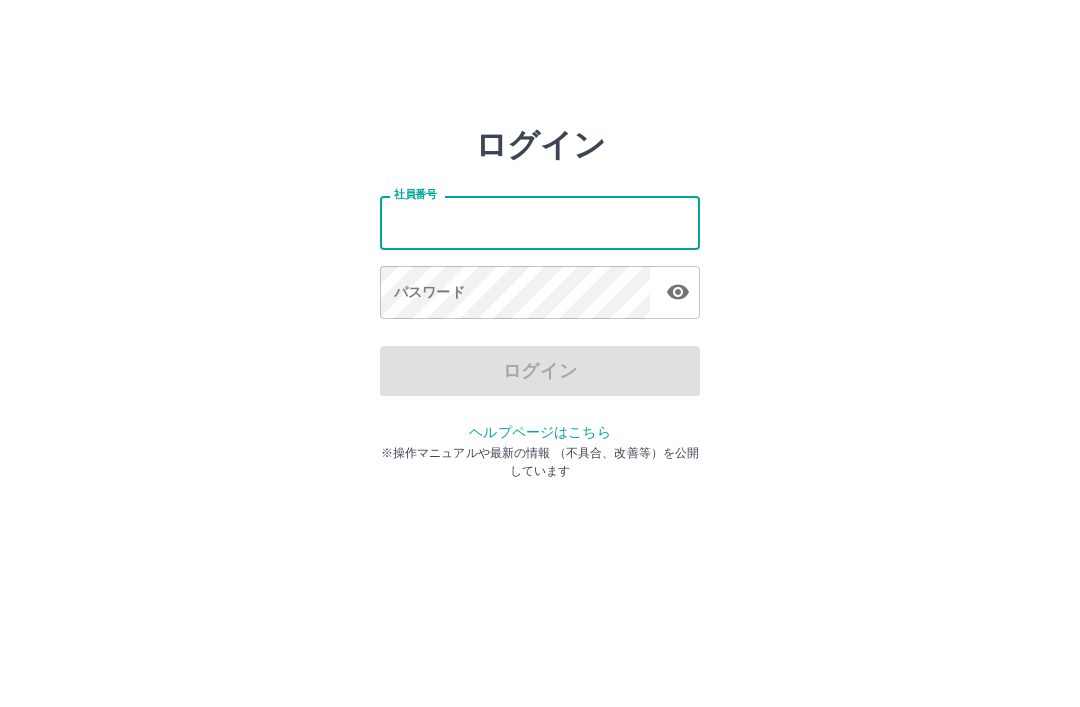 scroll, scrollTop: 0, scrollLeft: 0, axis: both 